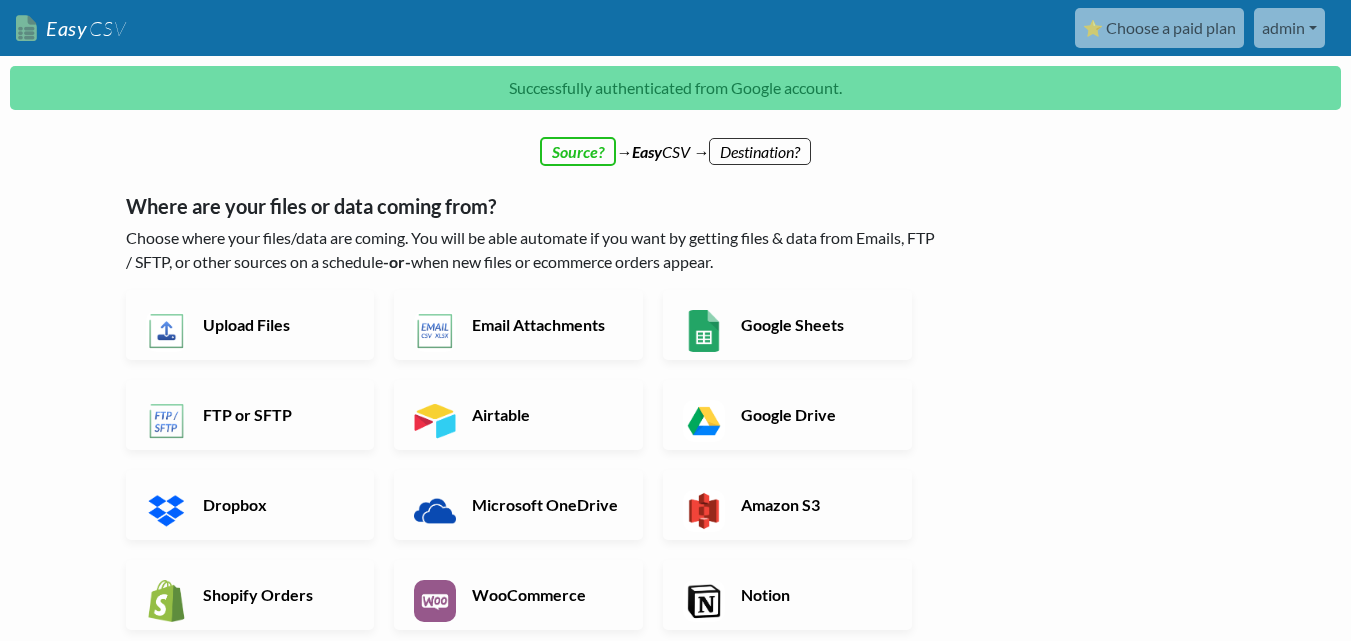scroll, scrollTop: 0, scrollLeft: 0, axis: both 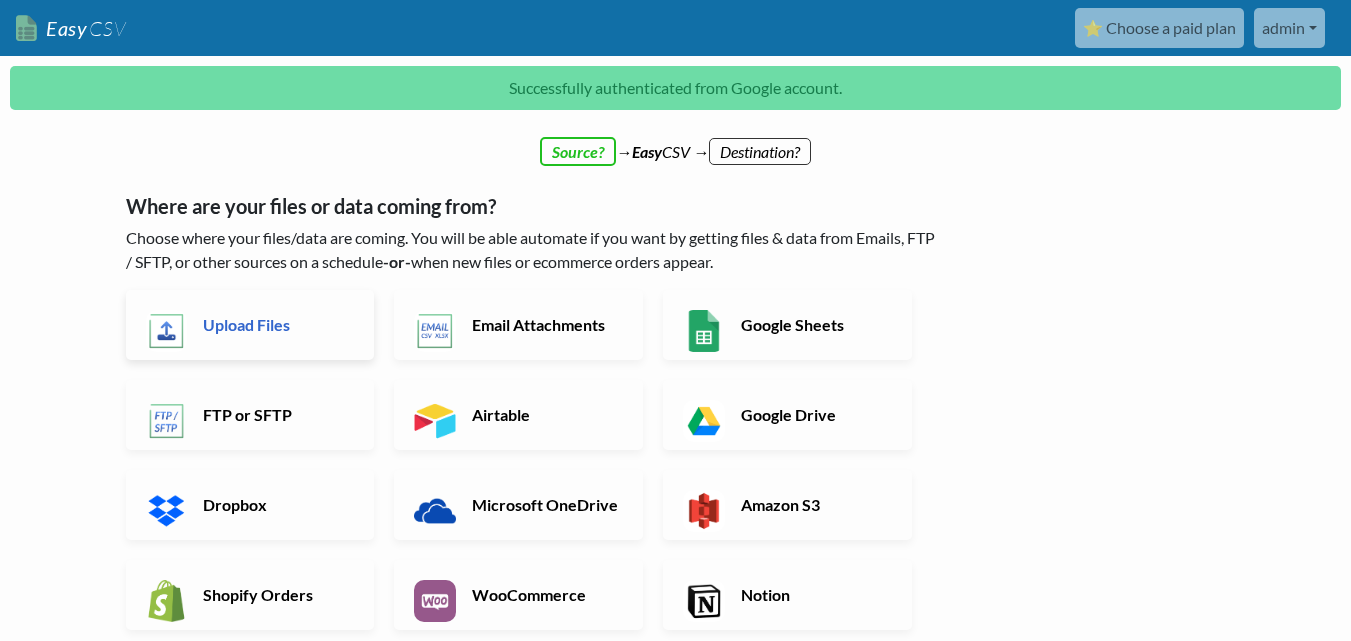 click on "Upload Files" at bounding box center [250, 325] 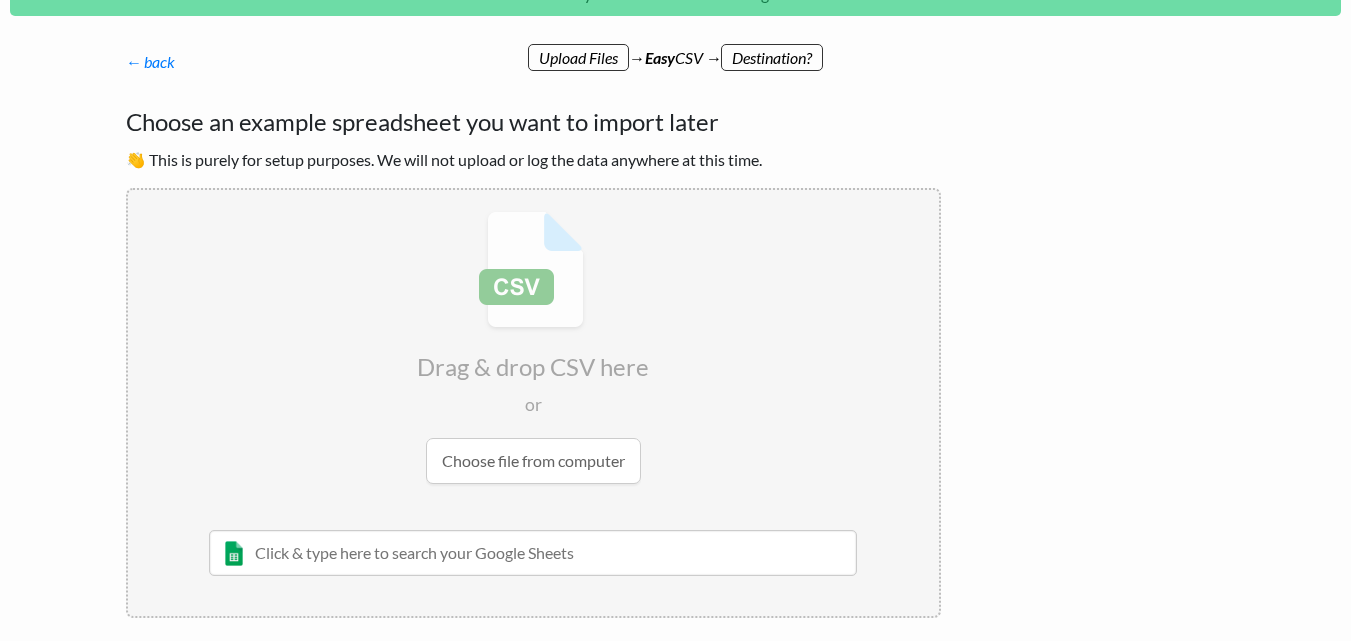 scroll, scrollTop: 139, scrollLeft: 0, axis: vertical 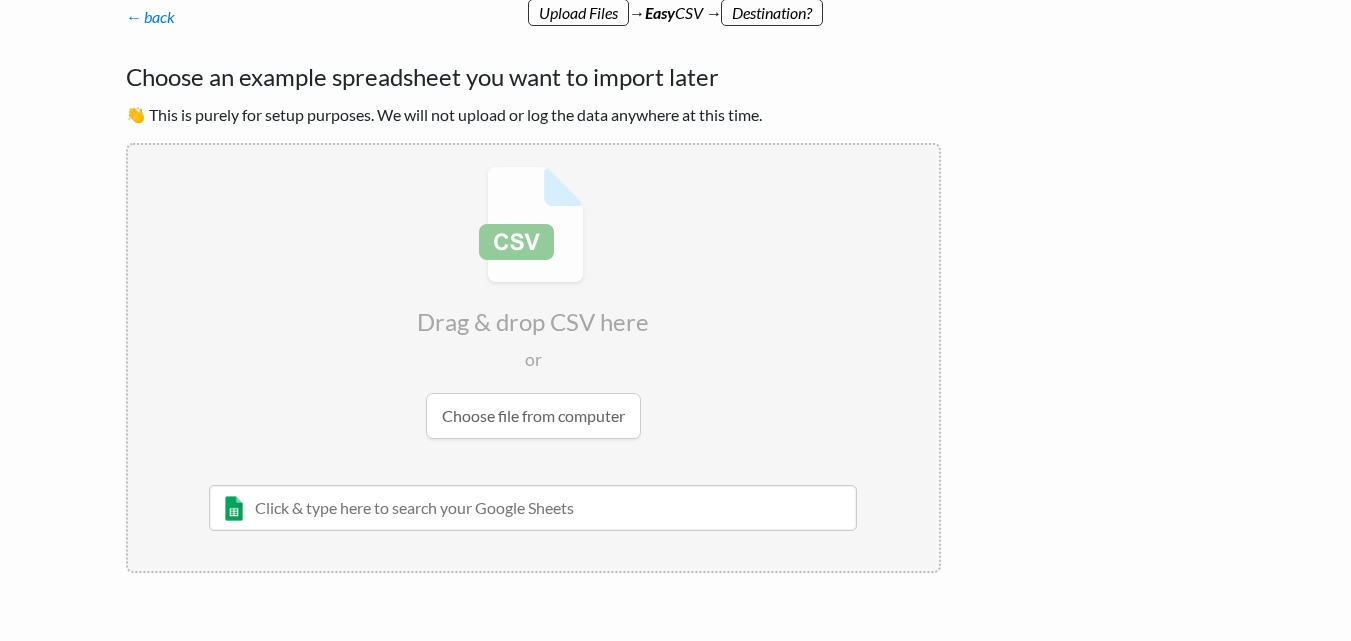 click at bounding box center [533, 302] 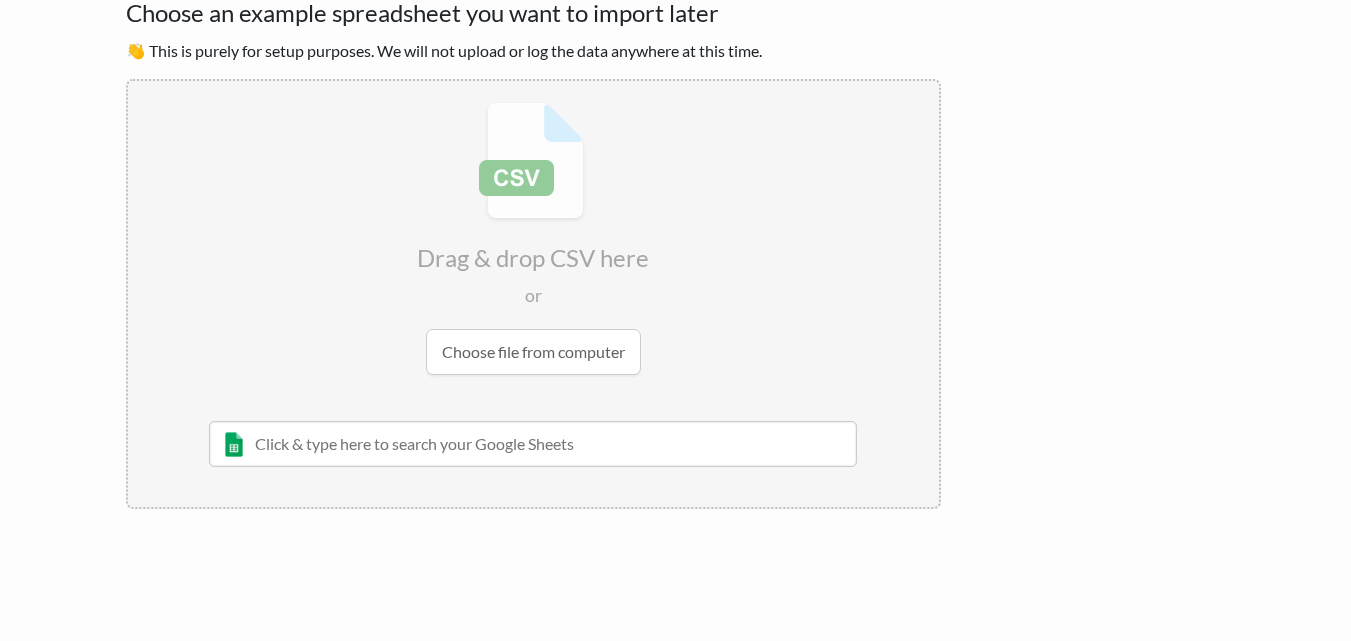 scroll, scrollTop: 75, scrollLeft: 0, axis: vertical 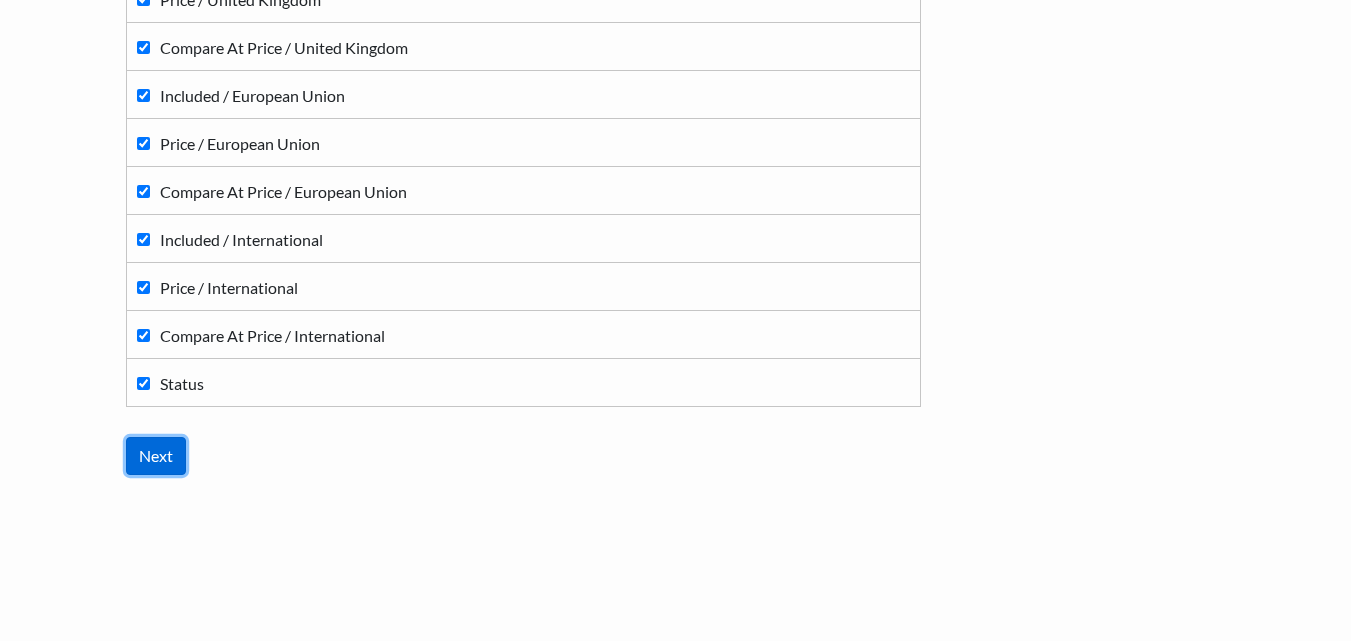 click on "Next" at bounding box center [156, 456] 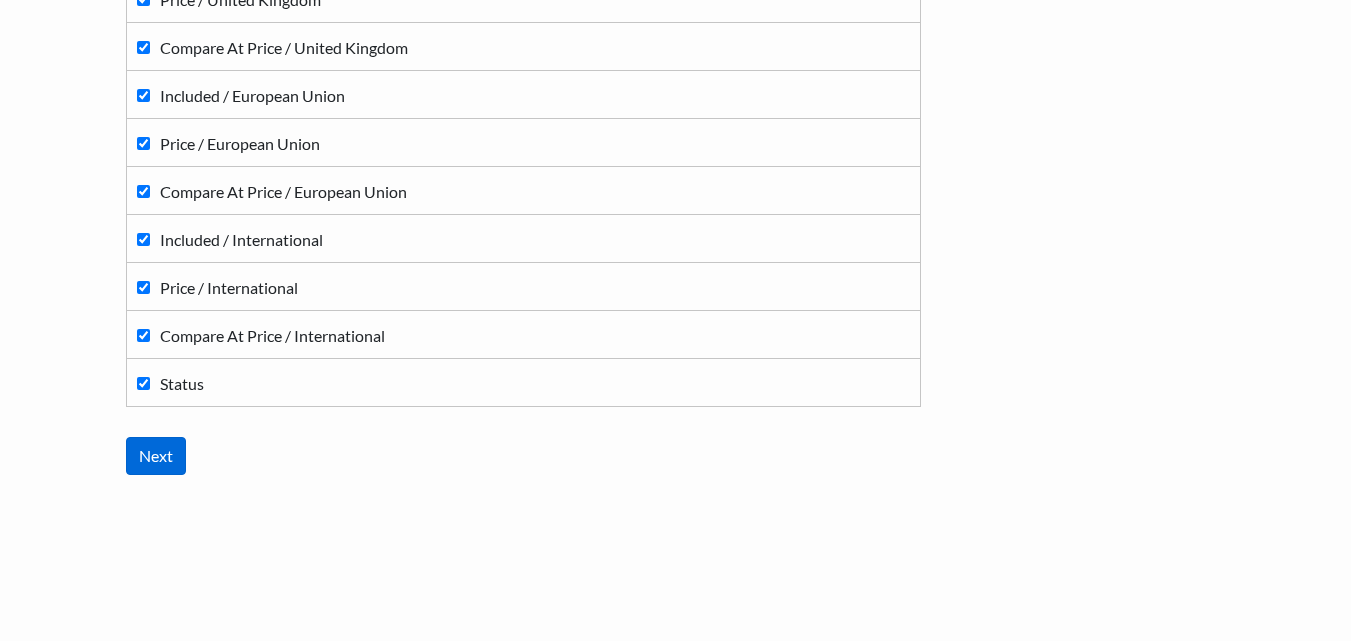 scroll, scrollTop: 0, scrollLeft: 0, axis: both 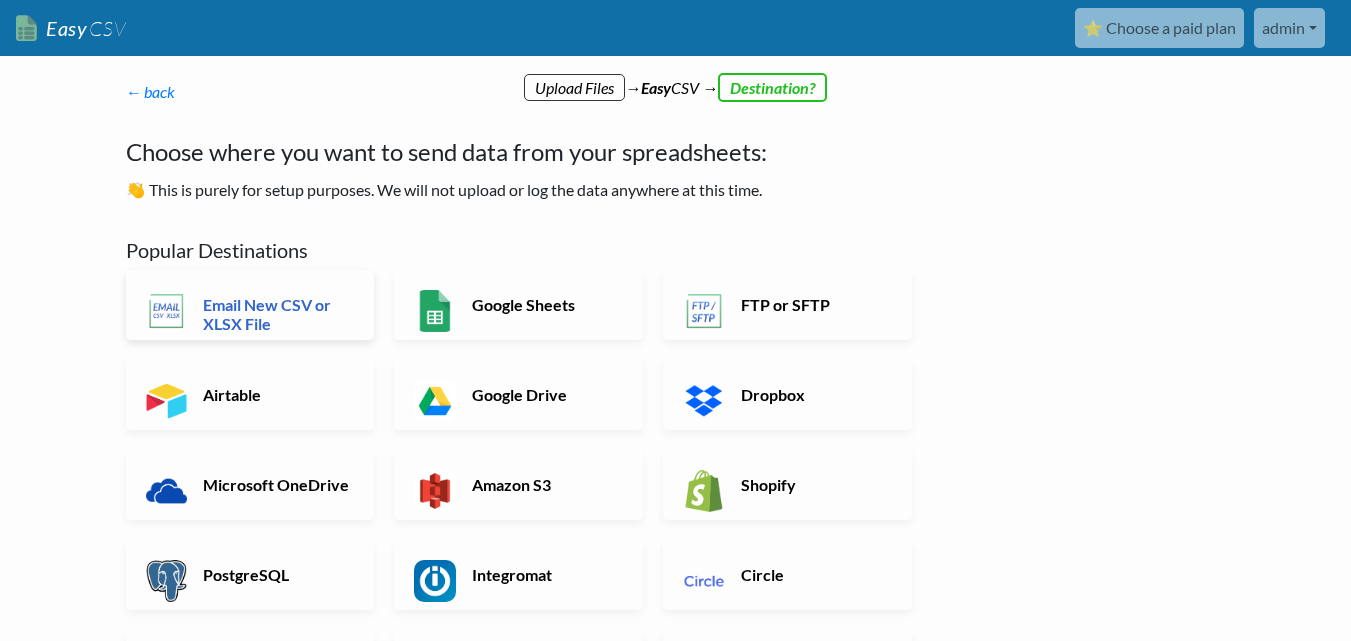 click on "Email New CSV or XLSX File" at bounding box center (276, 314) 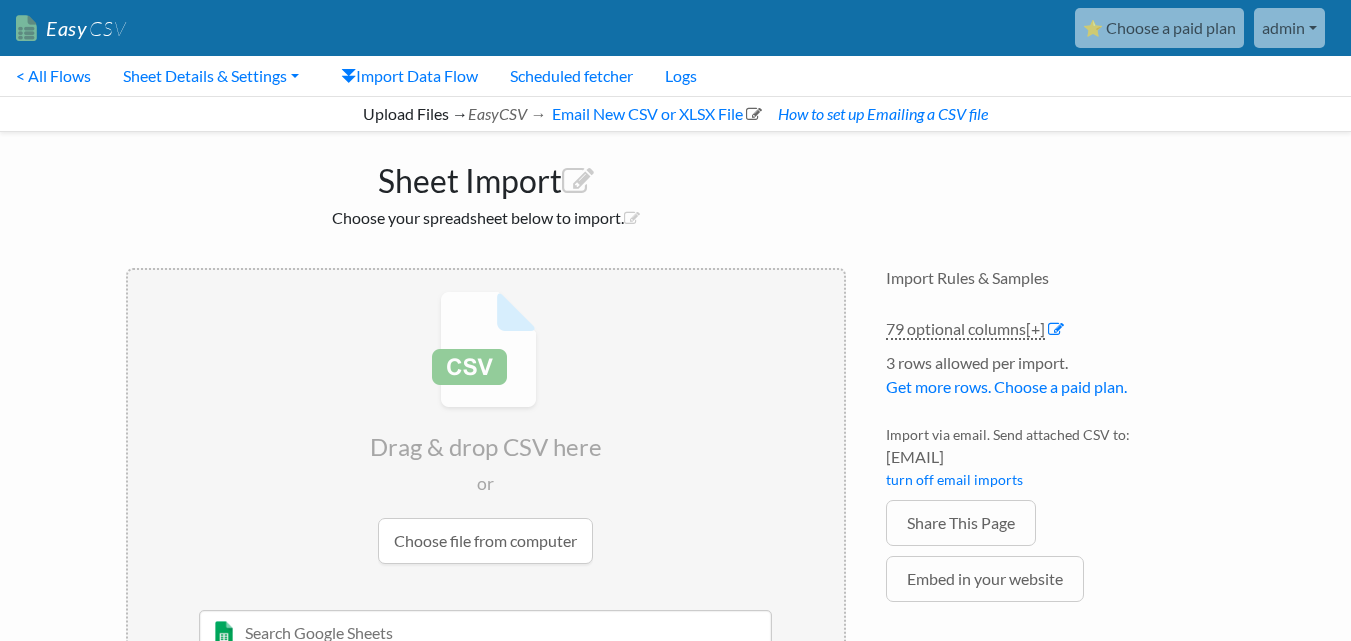 scroll, scrollTop: 0, scrollLeft: 0, axis: both 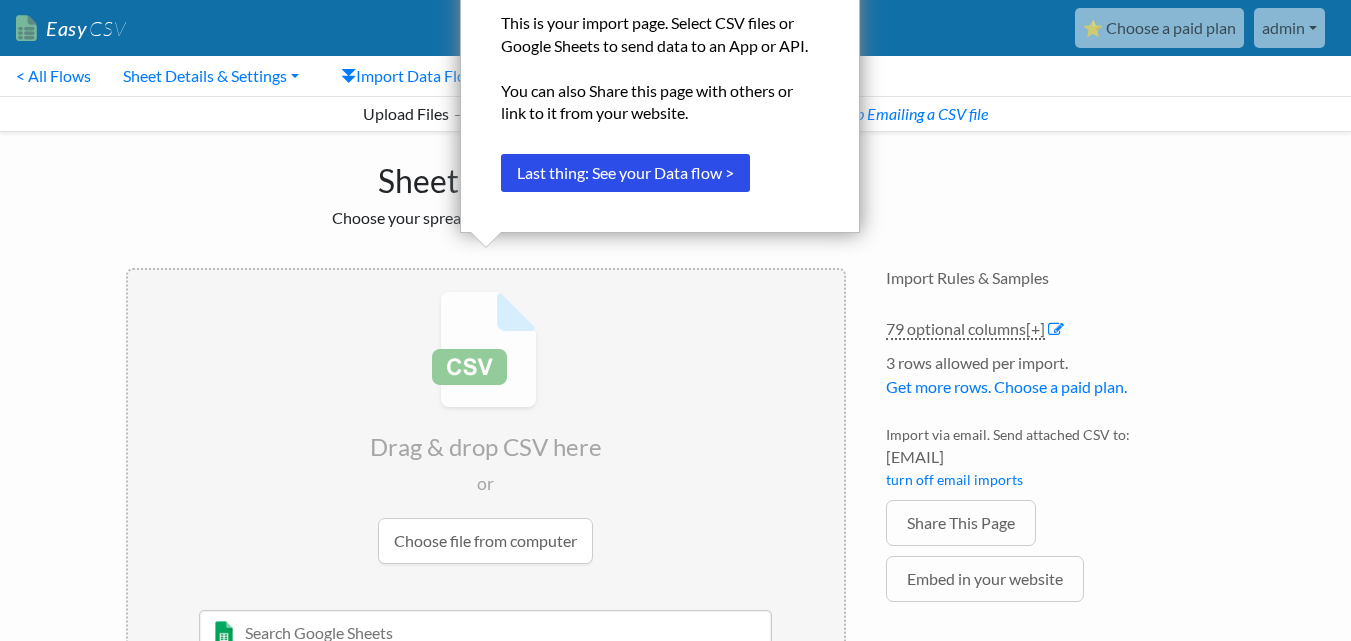 click on "Sheet Import
Choose your spreadsheet below to import." at bounding box center (486, 190) 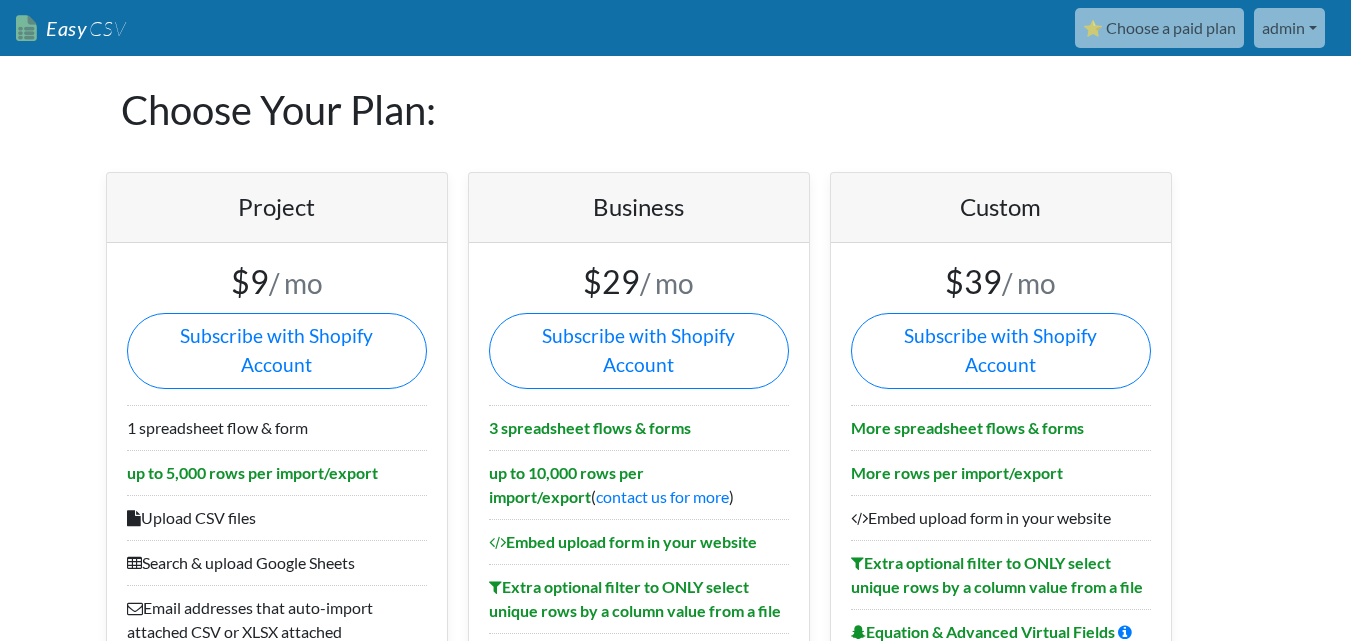 scroll, scrollTop: 0, scrollLeft: 0, axis: both 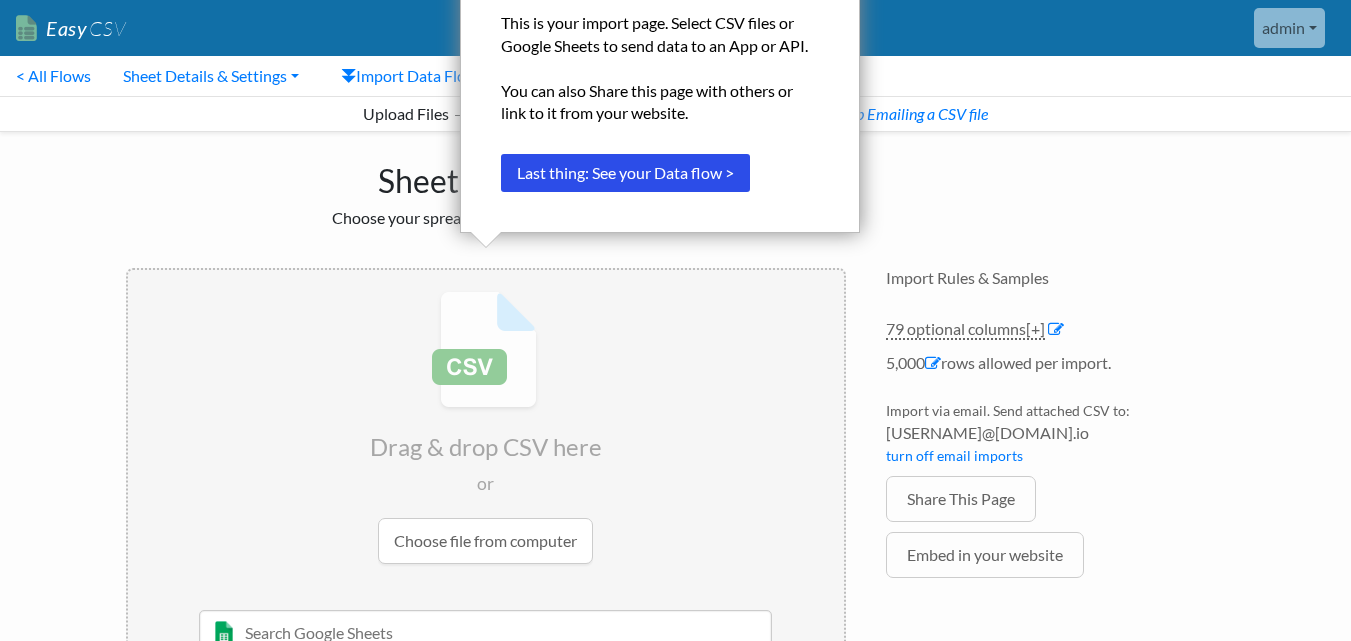 click at bounding box center [486, 427] 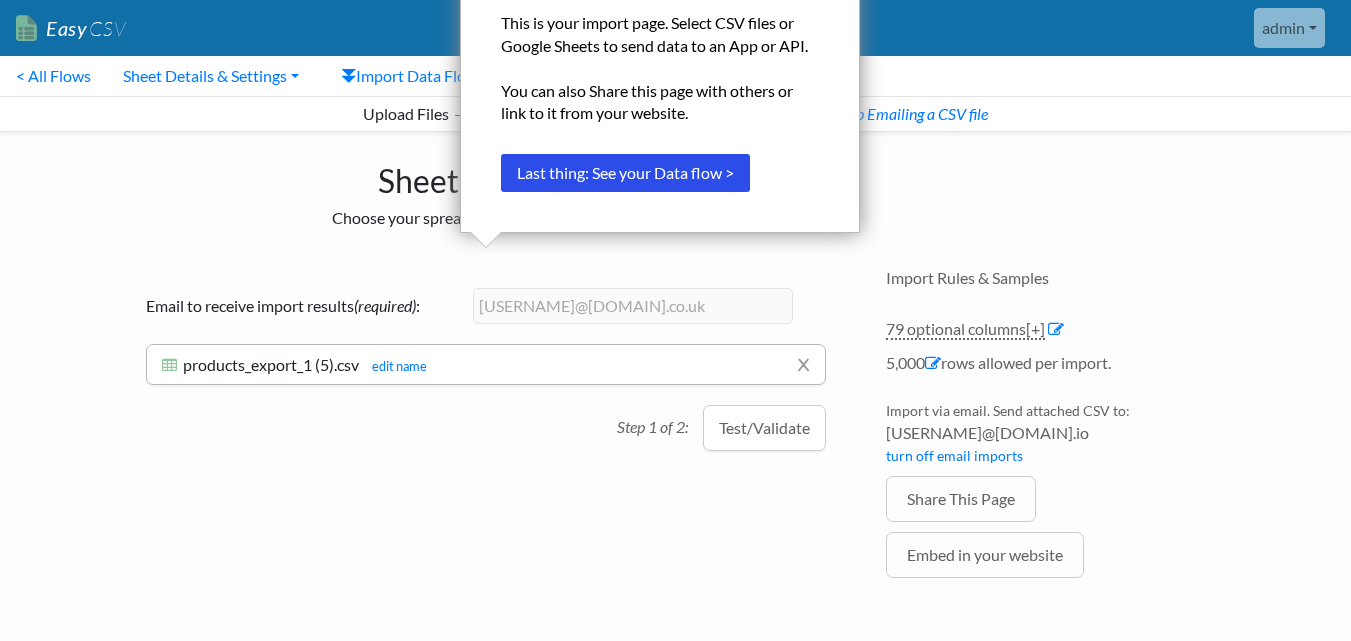 click on "Test/Validate" at bounding box center [764, 428] 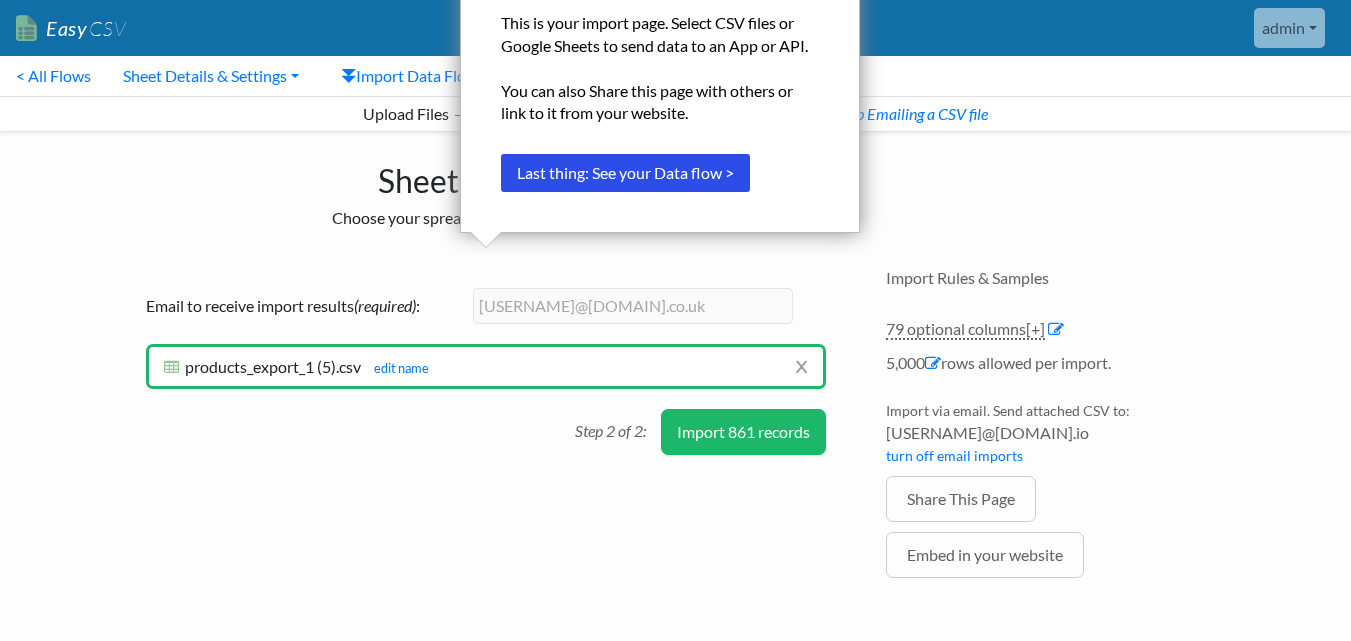 scroll, scrollTop: 33, scrollLeft: 0, axis: vertical 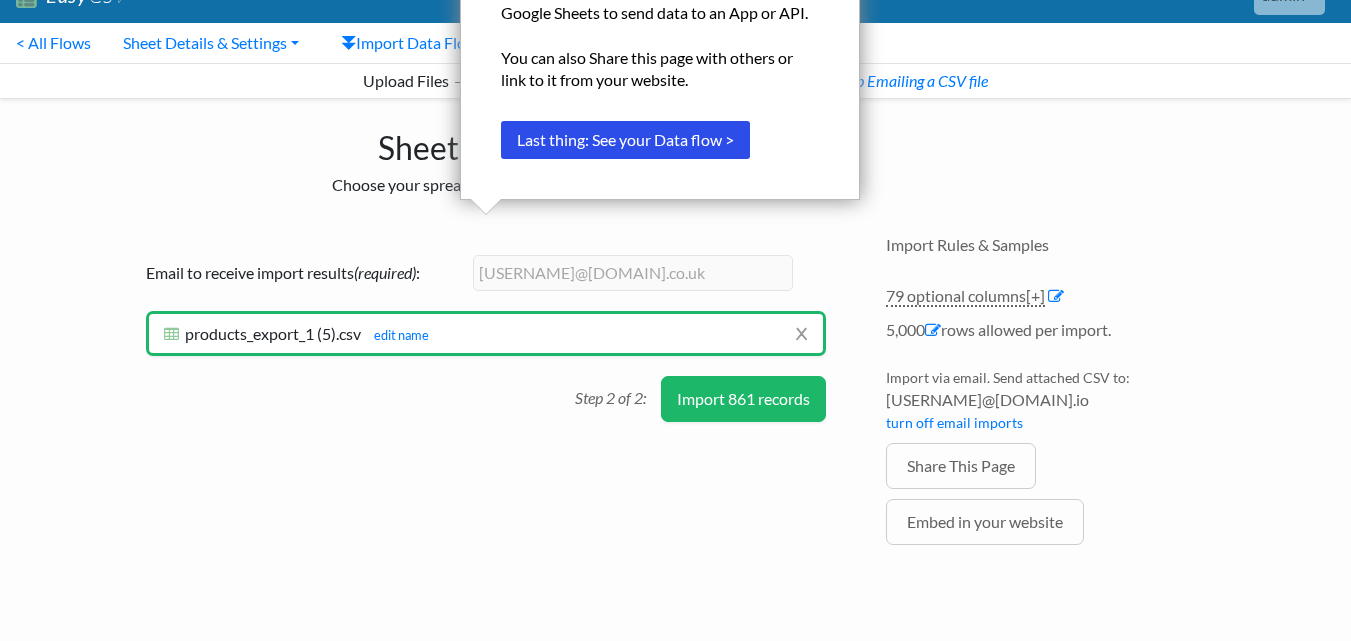 click on "Import 861 records" at bounding box center [743, 399] 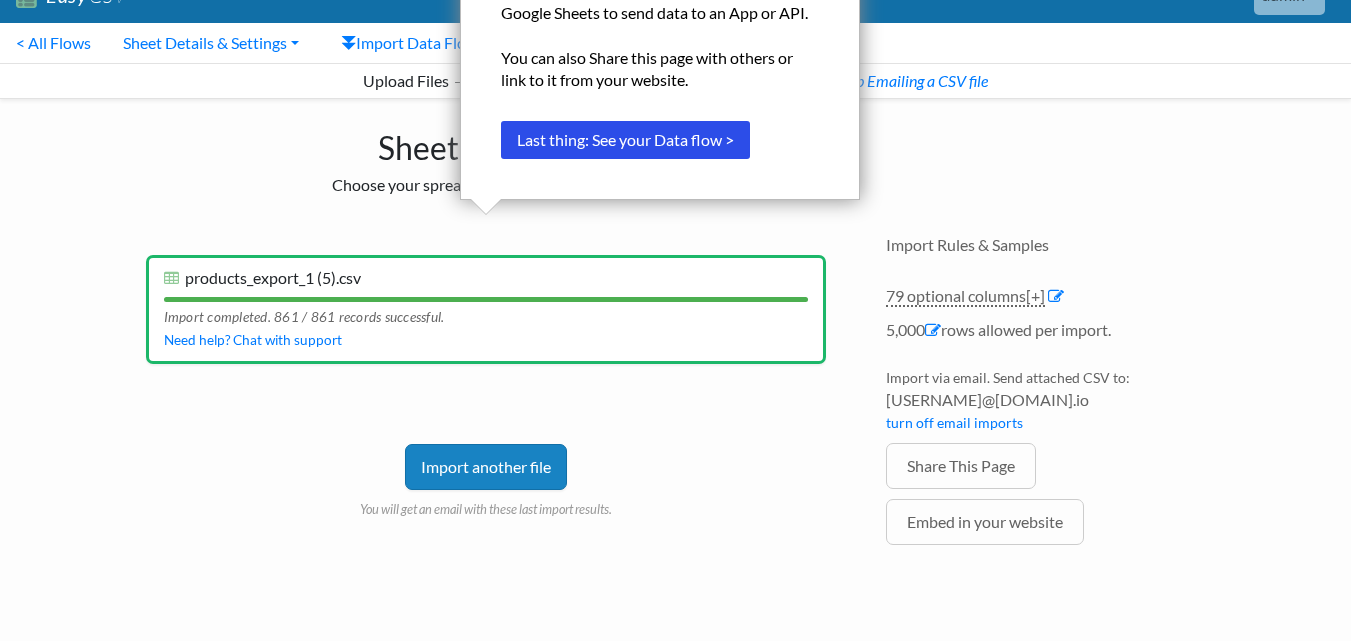 scroll, scrollTop: 0, scrollLeft: 0, axis: both 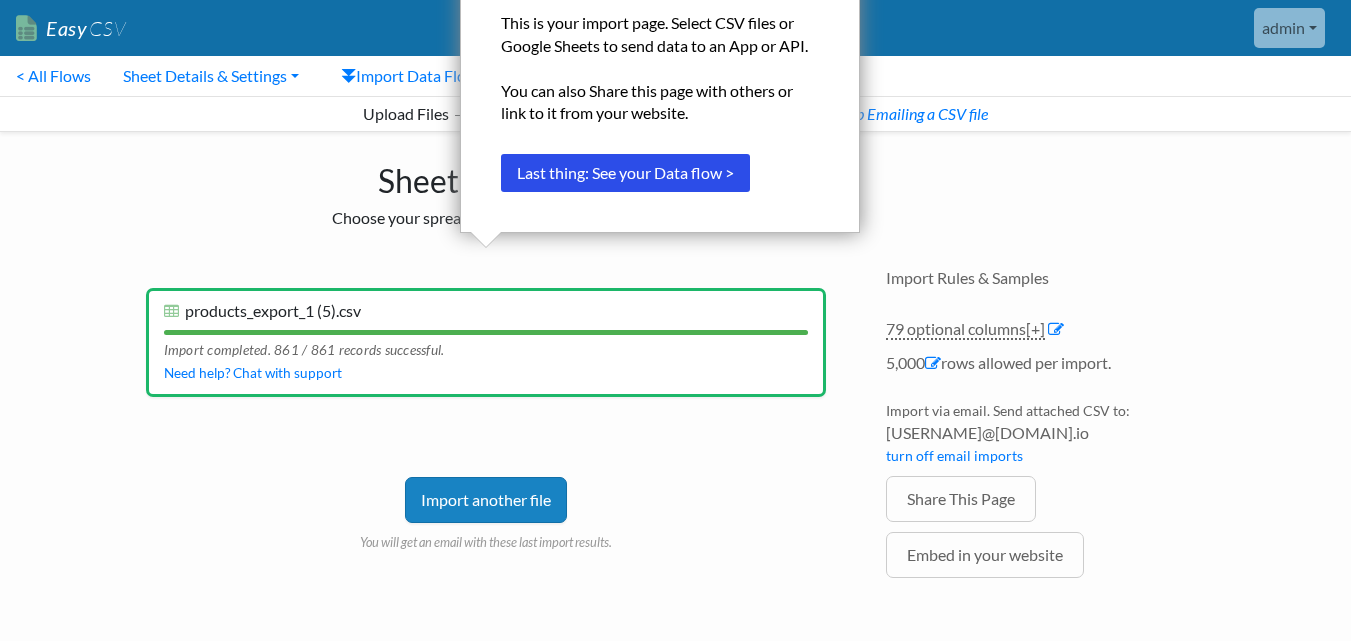 click on "Easy CSV
admin
Aahomefragrance
All Flows
All CSV Generators
Business & Plan Info
Manage Users
Upgrade plan
My Account
Connected Apps
Connect Salesforce
Connect Pipedrive
Connect Zapier
Shopify Connected
How Shopify Works
Connect Dropbox
Connect Box.net
Connect Microsoft OneDrive
Connect Xero
Connect Notion
Connect Trello
Connect Asana
Help Documentation
Chat with Support
Email Support
Logout" at bounding box center [675, 329] 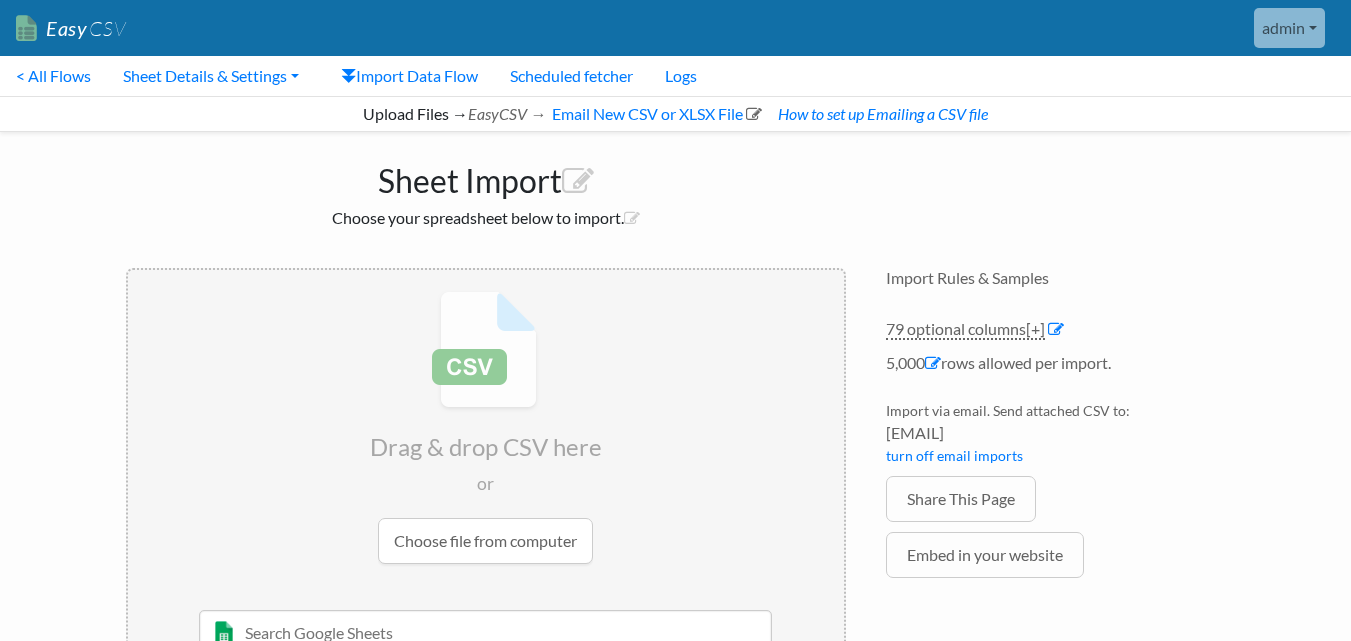 scroll, scrollTop: 0, scrollLeft: 0, axis: both 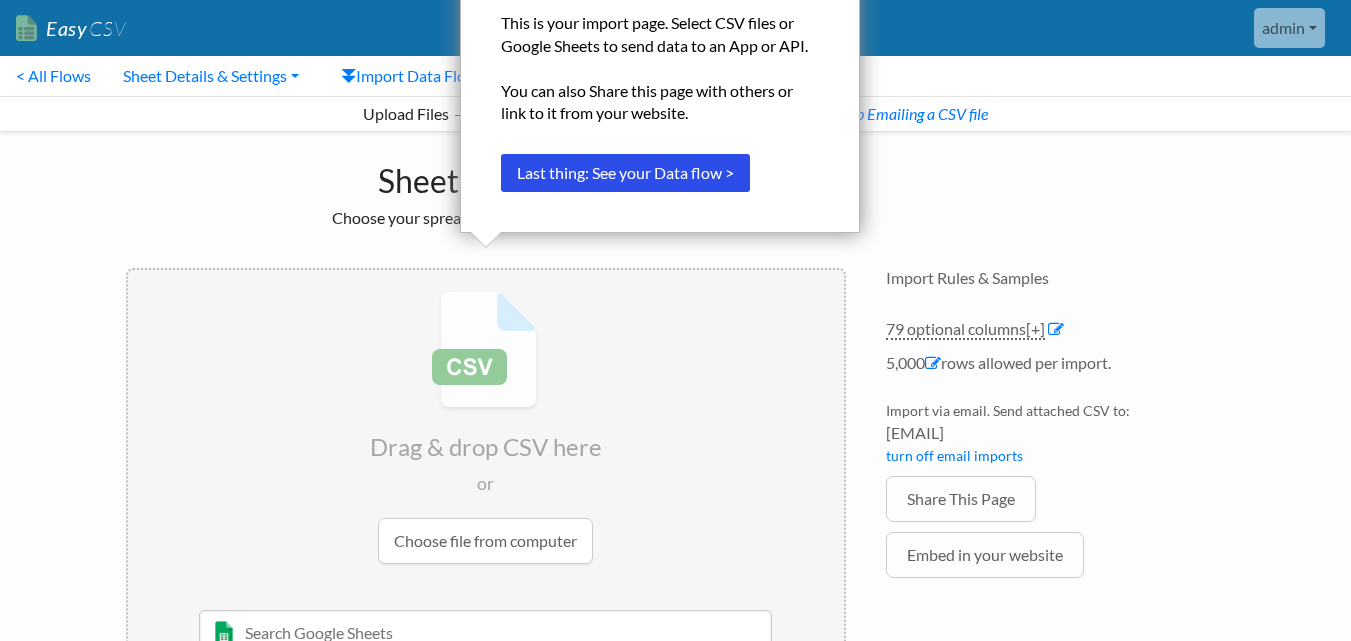 click on "Sheet Import
Choose your spreadsheet below to import.
Drag & drop CSV here
or
Choose file from computer
[DATE]
Sheet 1 and such
[FIRST] [LAST]
None of your Google Sheet names contain your search term. Try a different search.
Google returned a permissions error. This is usually due to not granting all permissions for EasyCSV.  Follow these quick steps  then search again.
Email to receive import results  (required) :
[EMAIL]
x
edit name
Need help? Chat with support
Errors from destination API/Server ( 0 )  [+]" at bounding box center (676, 425) 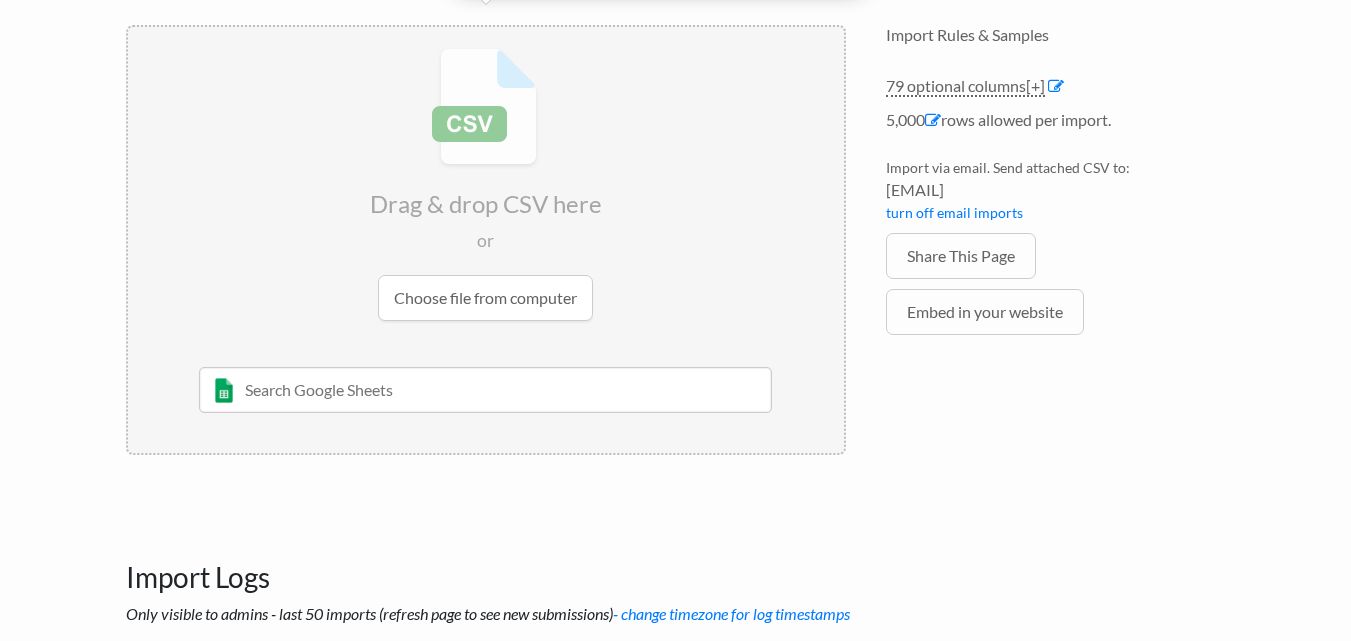 scroll, scrollTop: 247, scrollLeft: 0, axis: vertical 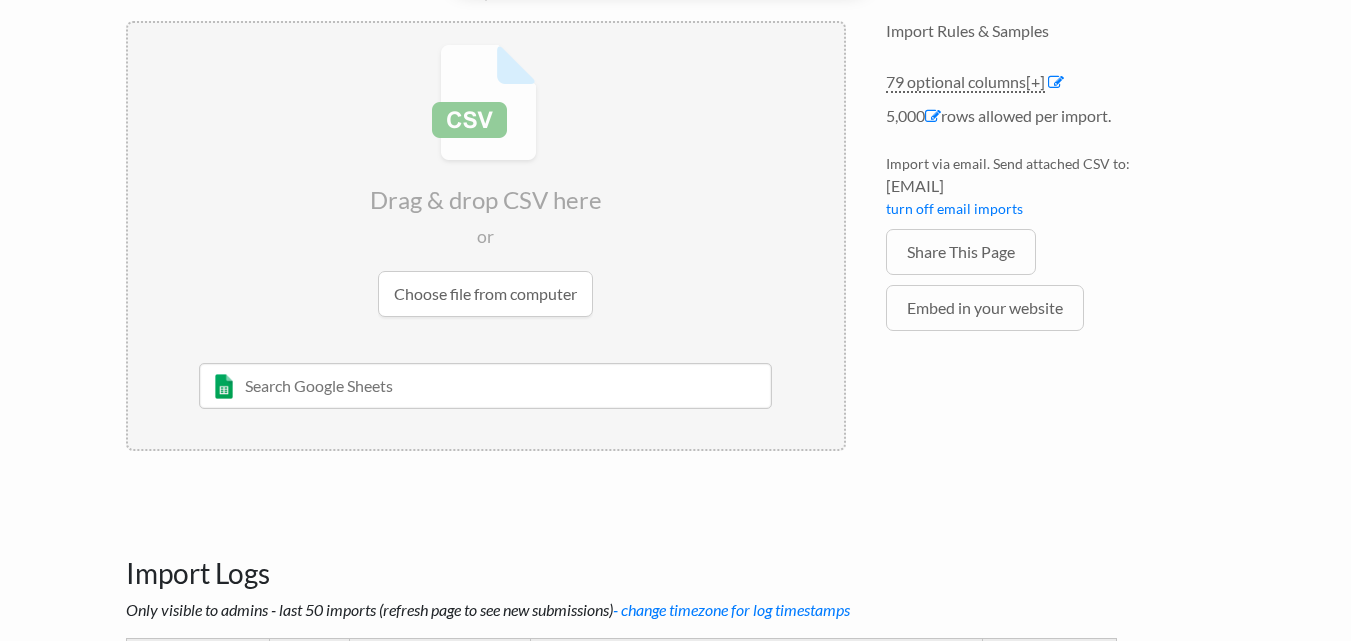 click at bounding box center (486, 180) 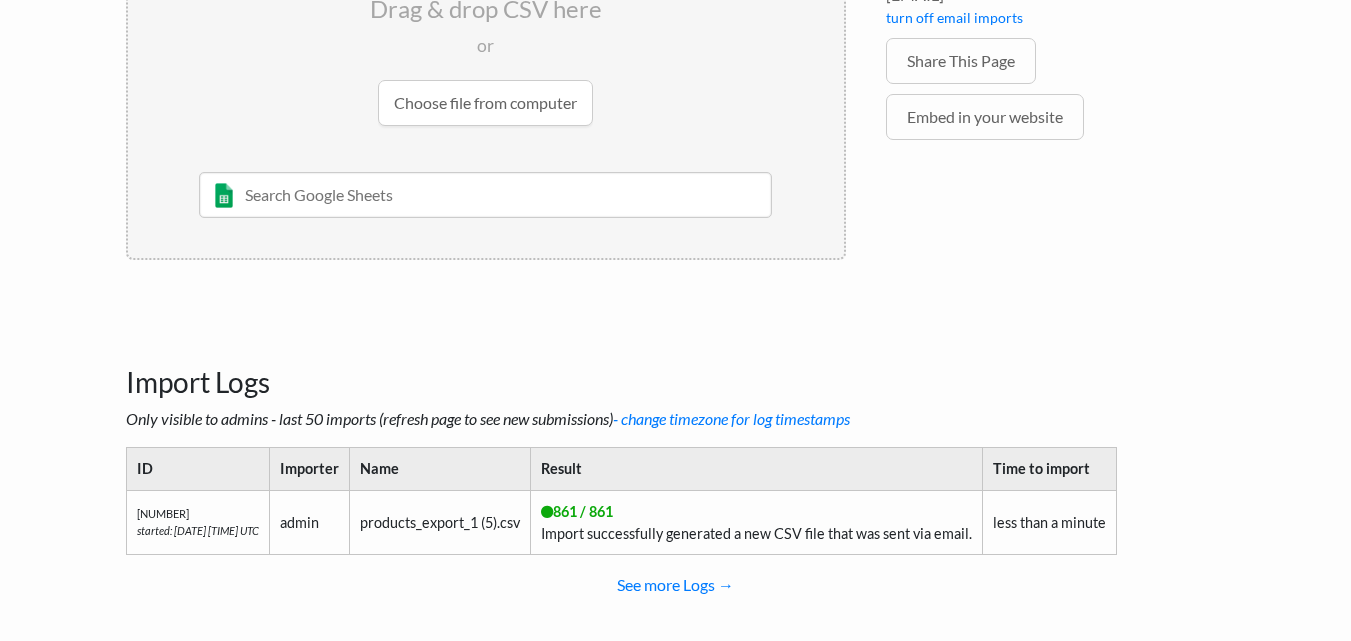 scroll, scrollTop: 464, scrollLeft: 0, axis: vertical 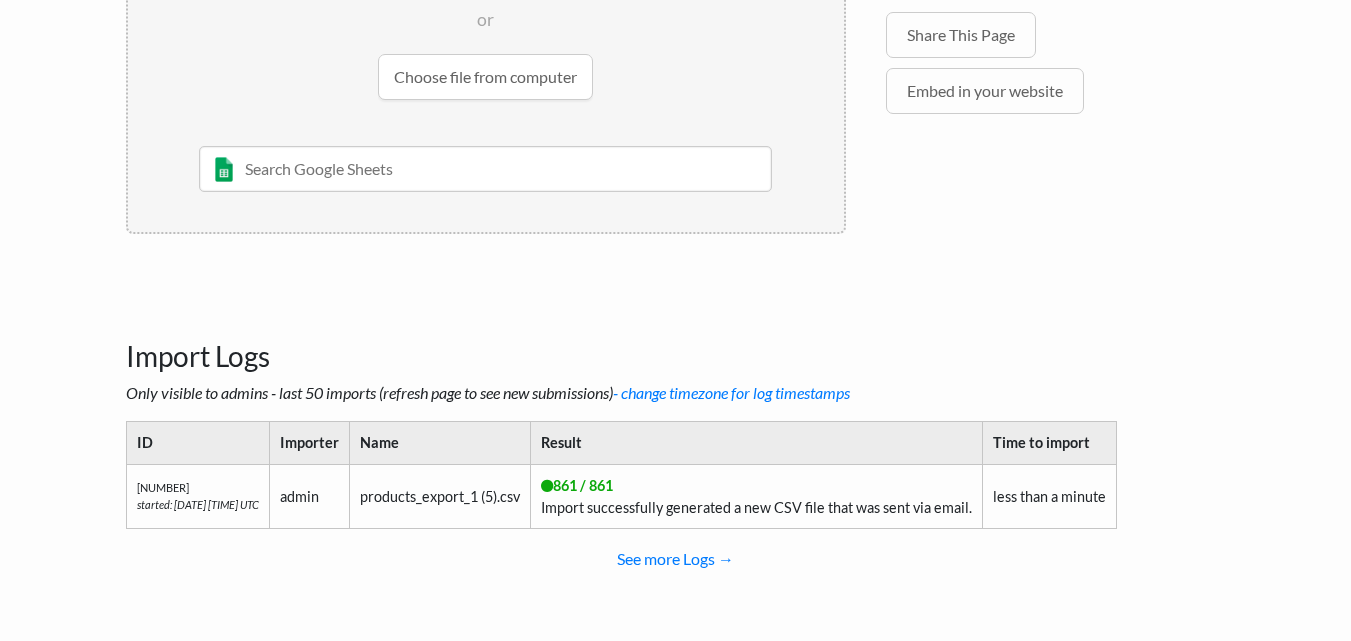 drag, startPoint x: 440, startPoint y: 185, endPoint x: 68, endPoint y: 168, distance: 372.38824 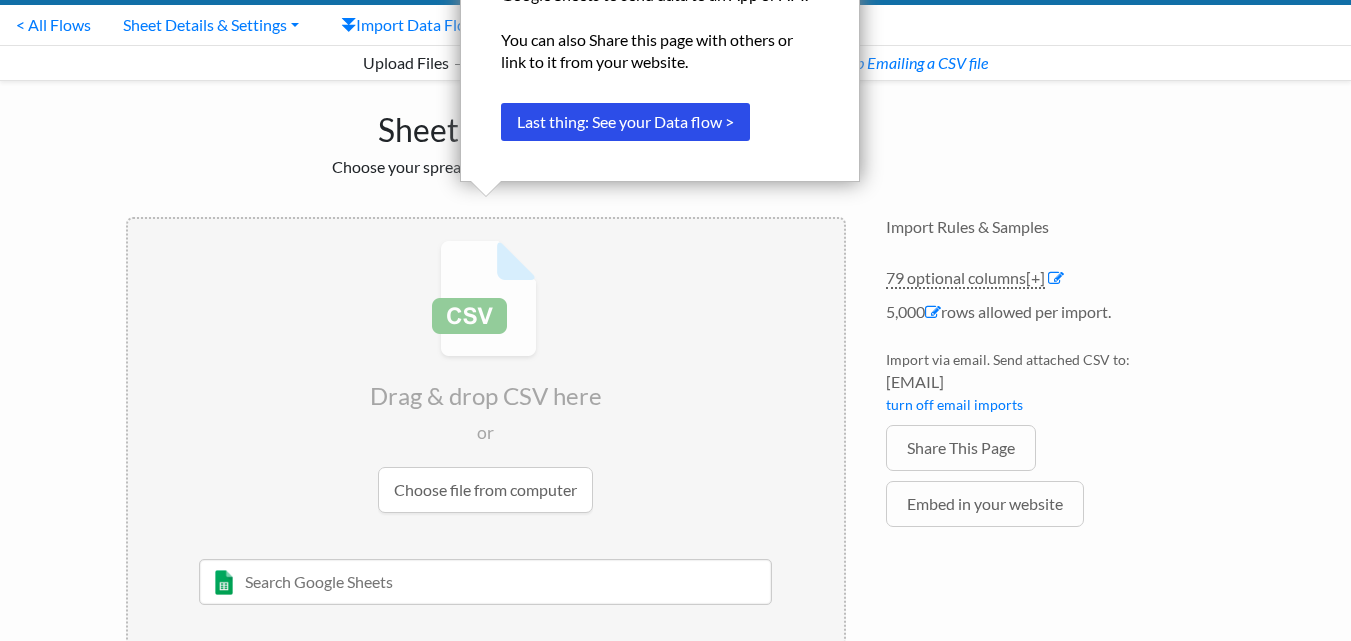 scroll, scrollTop: 0, scrollLeft: 0, axis: both 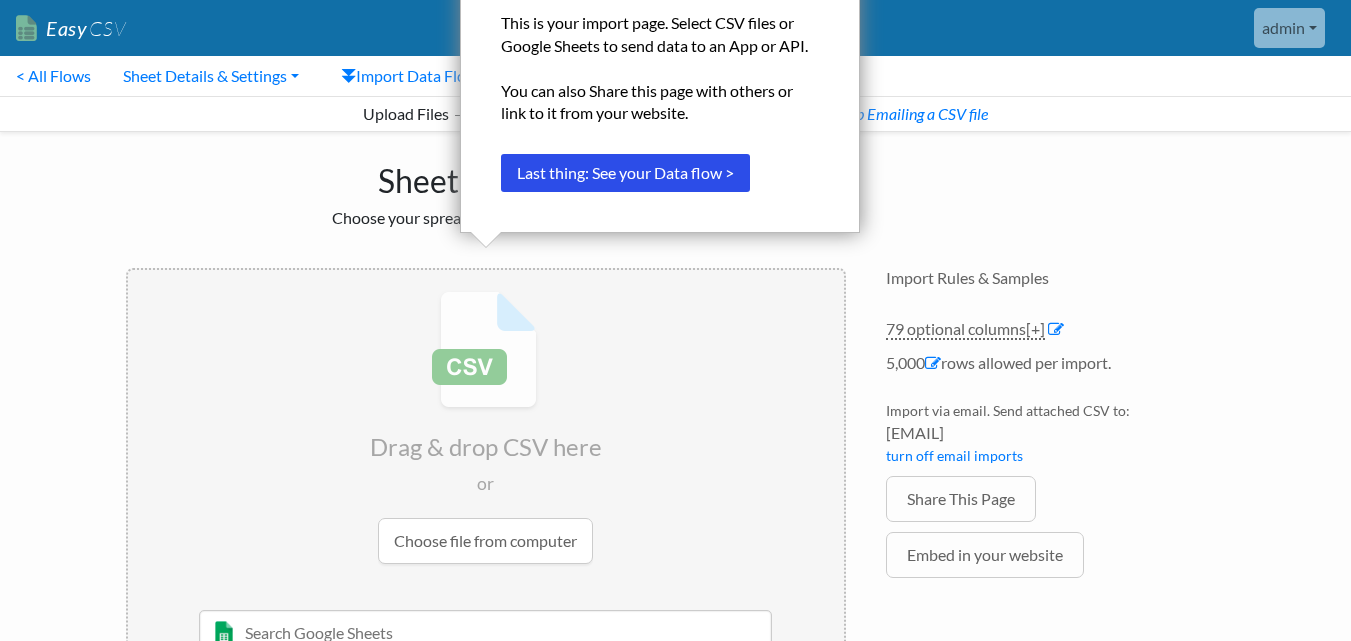 click on "Sheet Import
Choose your spreadsheet below to import." at bounding box center [486, 190] 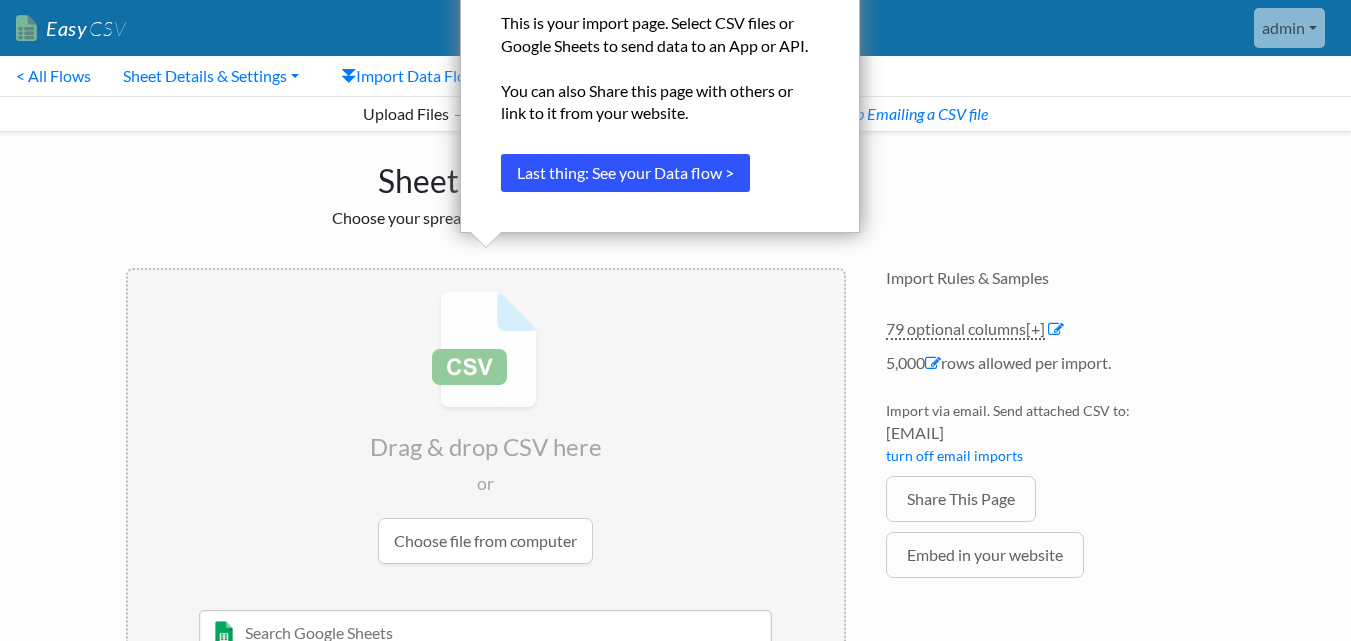 click on "Last thing: See your Data flow >" at bounding box center (625, 173) 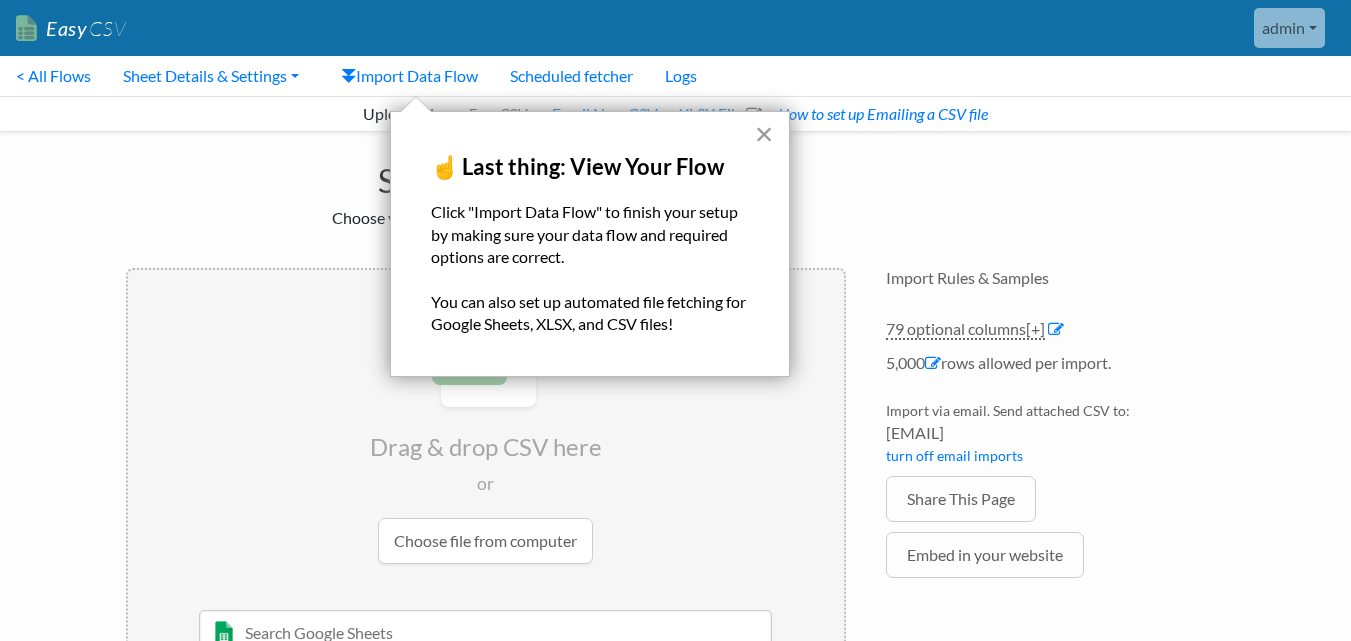 click on "×" at bounding box center [764, 134] 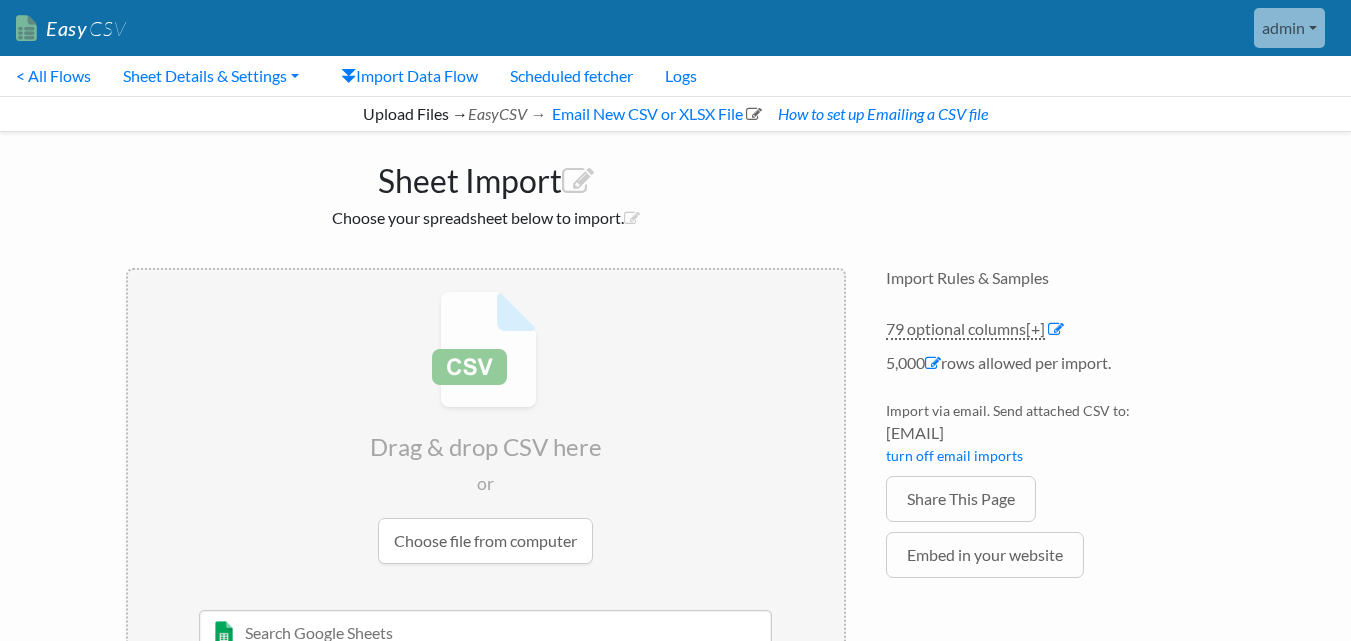 click at bounding box center [486, 427] 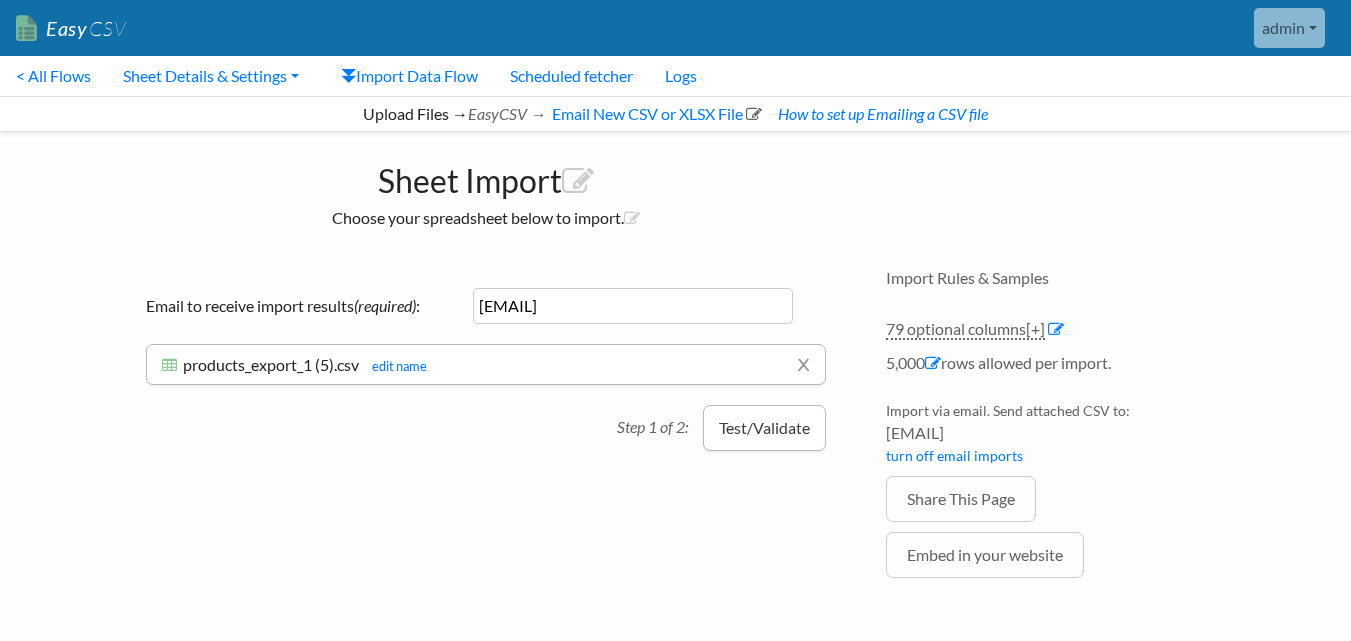 click on "Test/Validate" at bounding box center [764, 428] 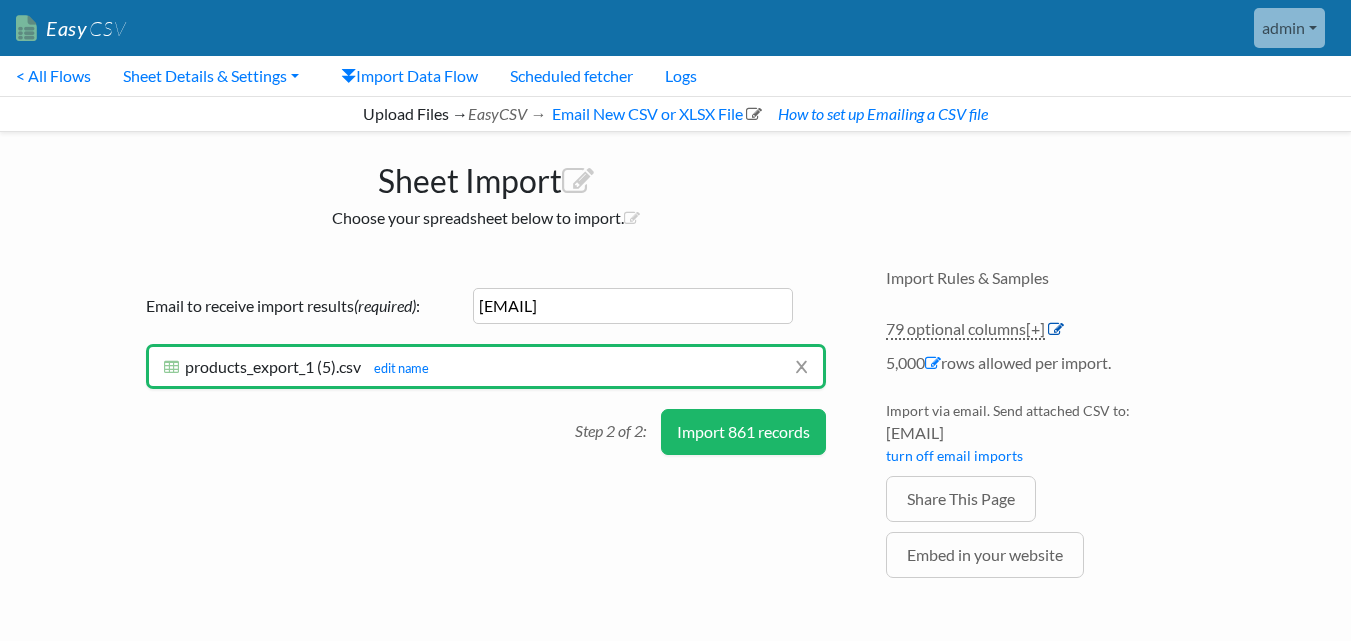 click at bounding box center [1056, 329] 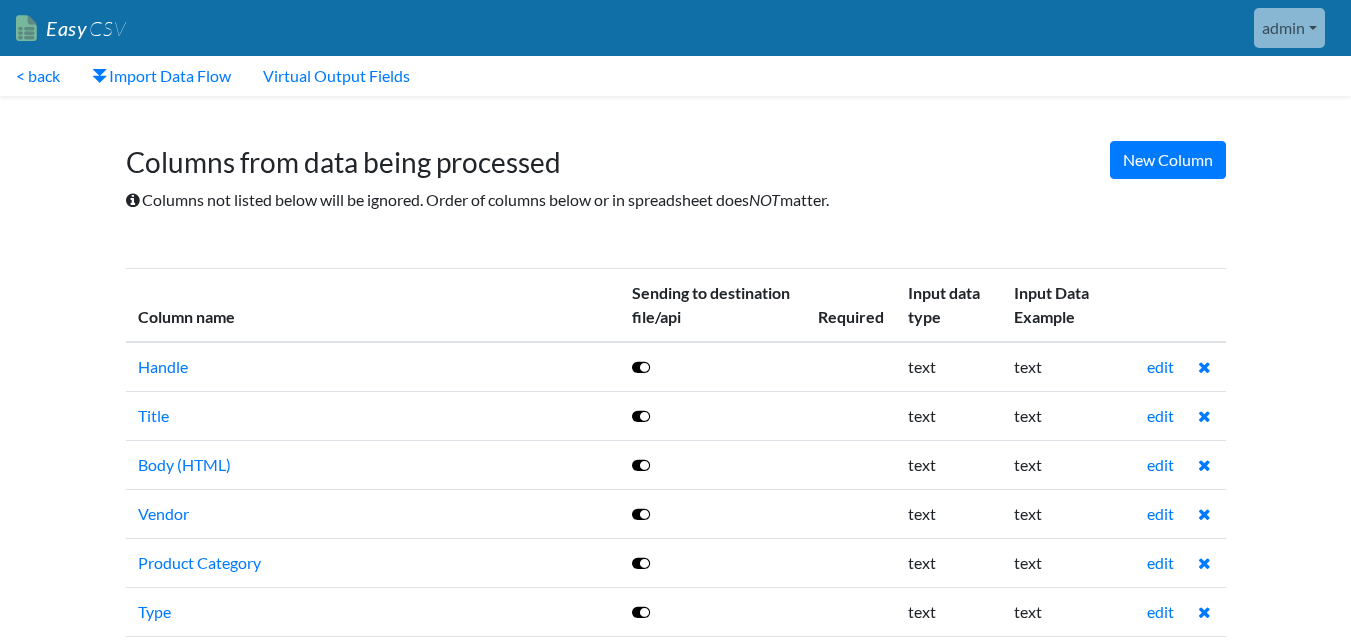 scroll, scrollTop: 0, scrollLeft: 0, axis: both 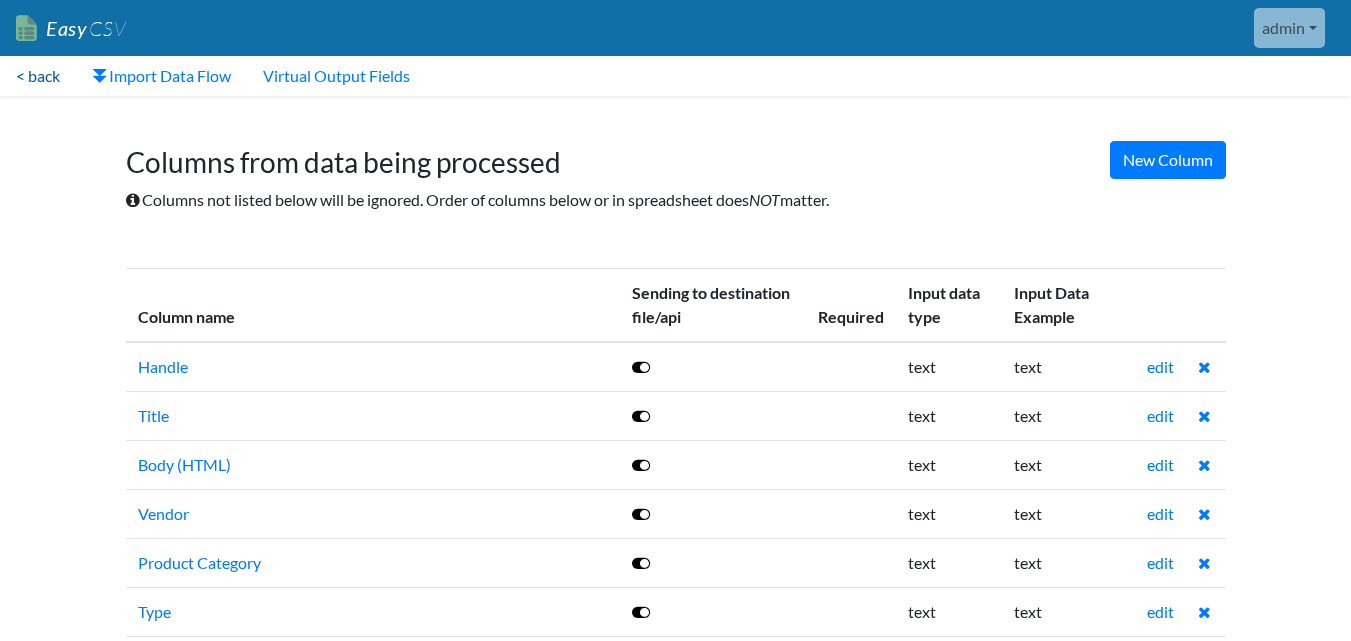 click on "< back" at bounding box center [38, 76] 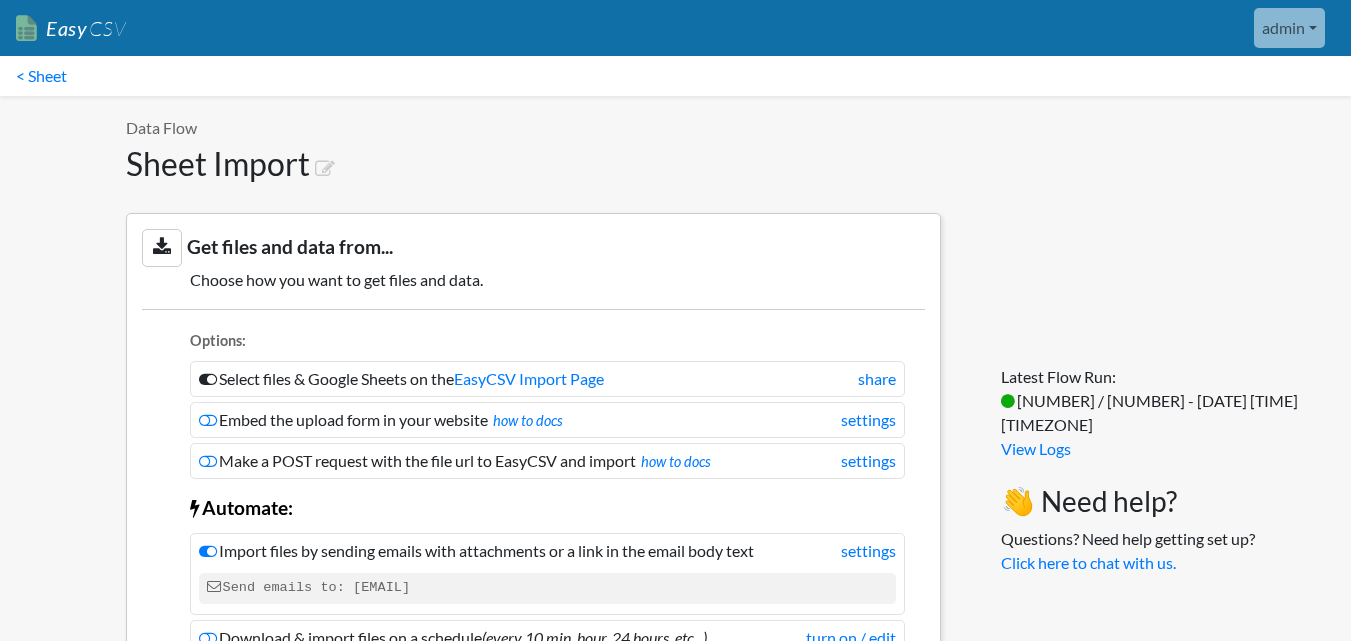 scroll, scrollTop: 0, scrollLeft: 0, axis: both 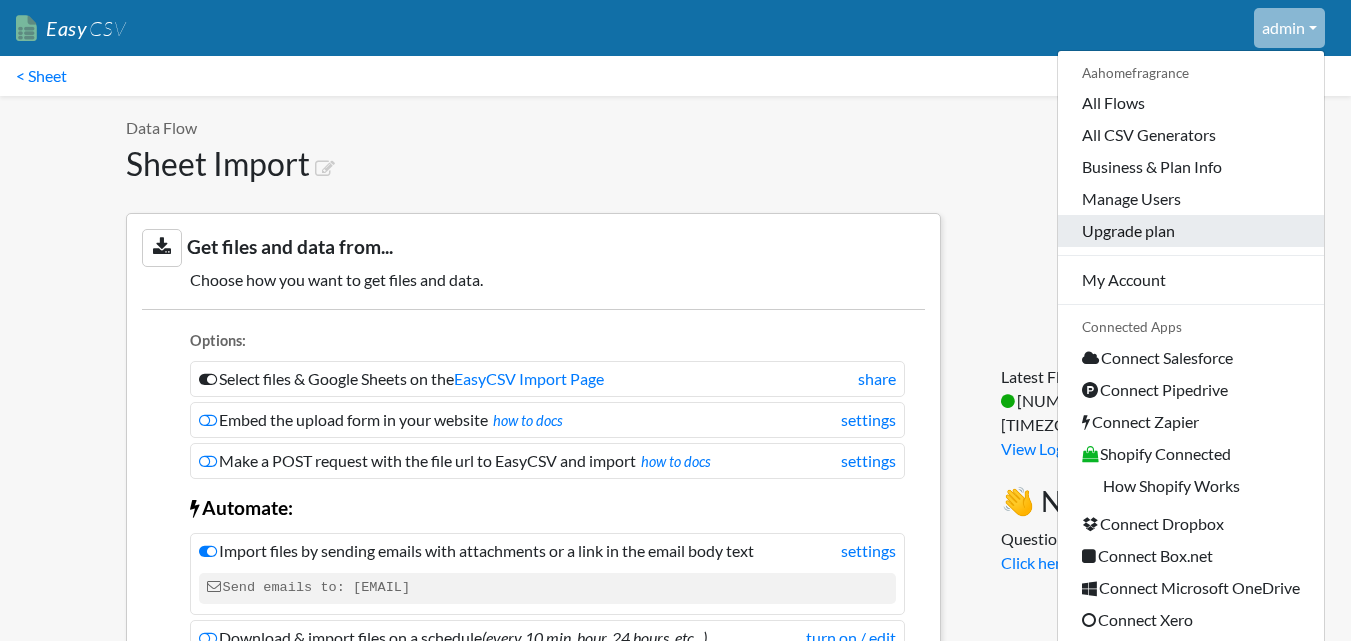 click on "Upgrade plan" at bounding box center [1191, 231] 